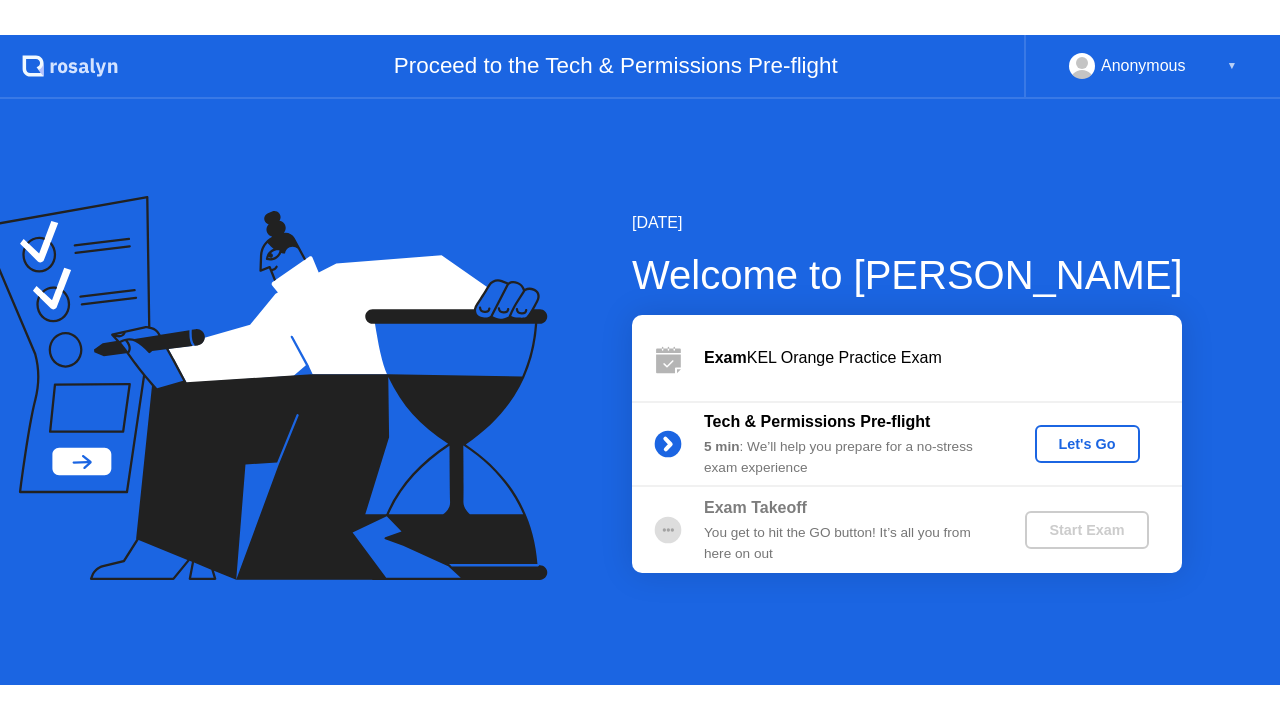 scroll, scrollTop: 0, scrollLeft: 0, axis: both 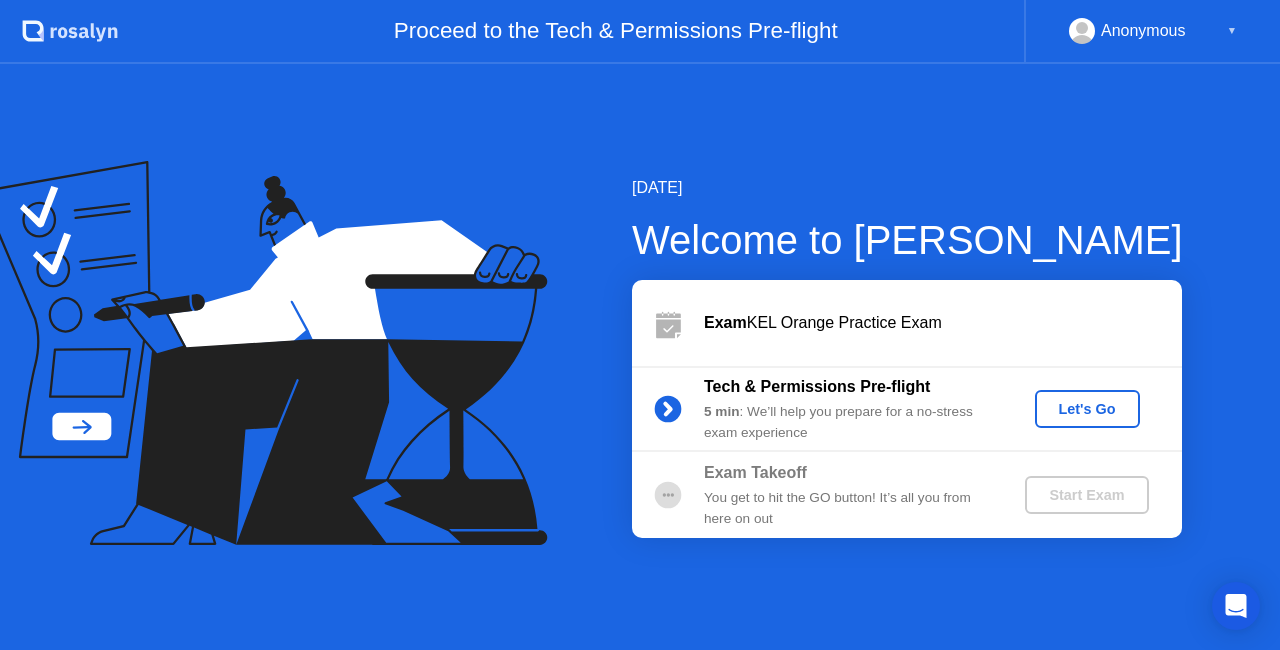 click on "Let's Go" 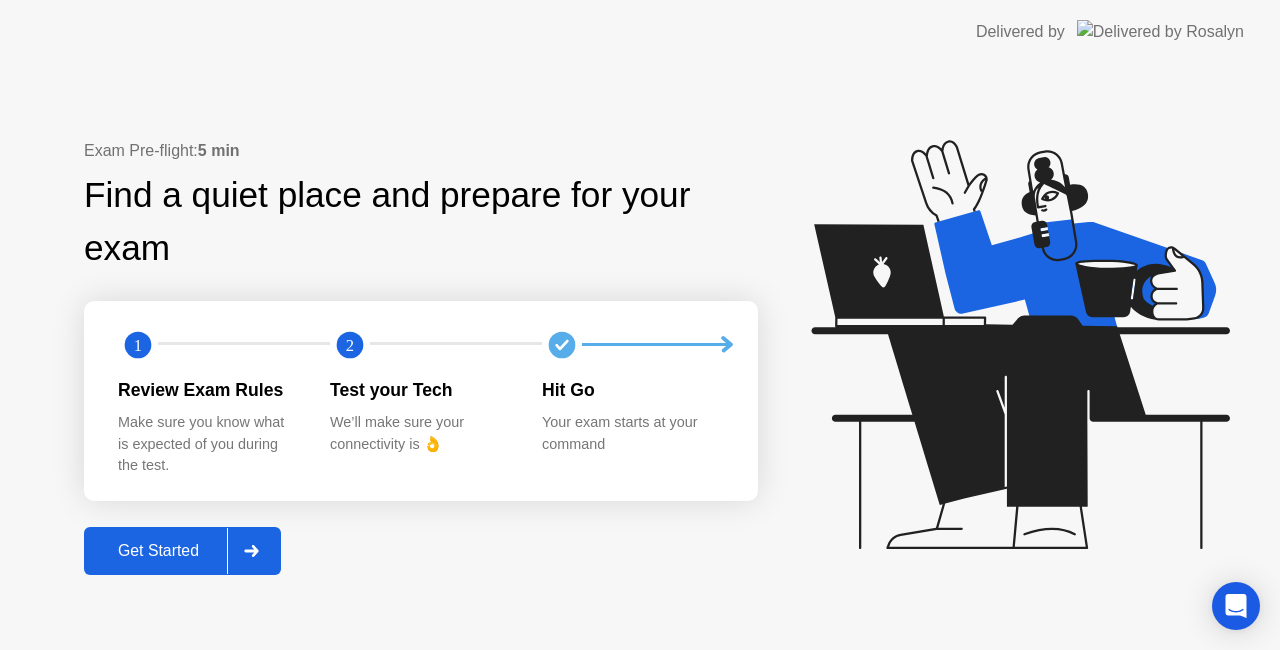 click on "Get Started" 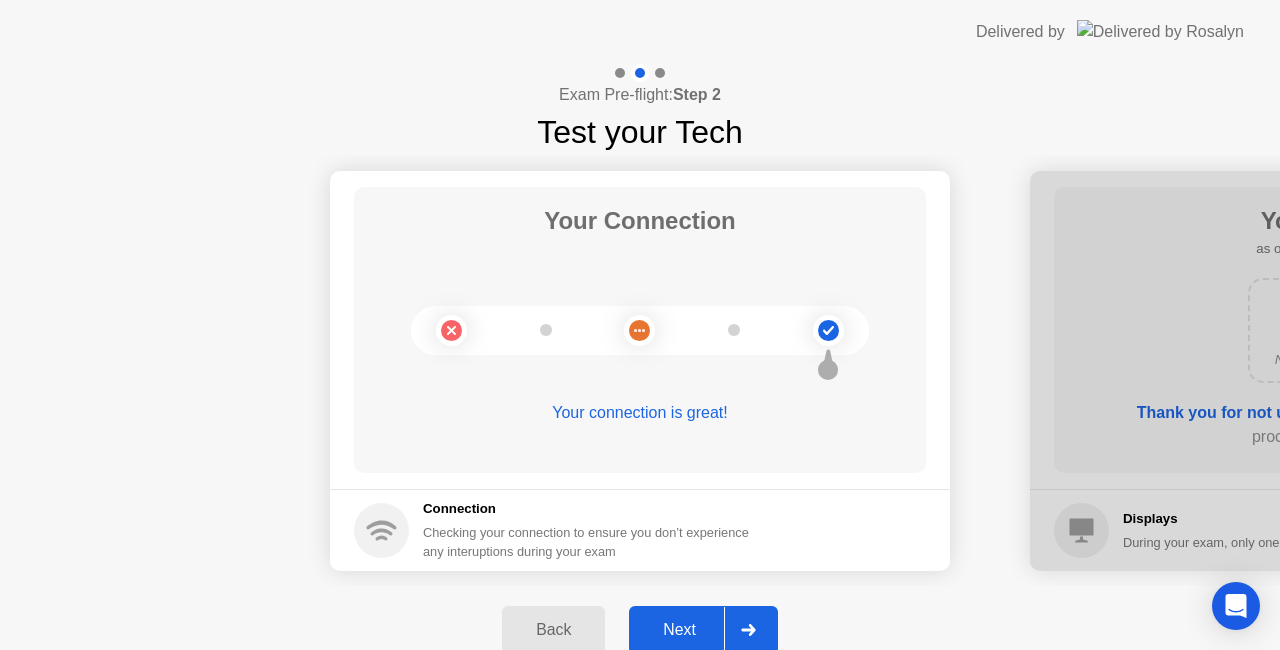 click on "Next" 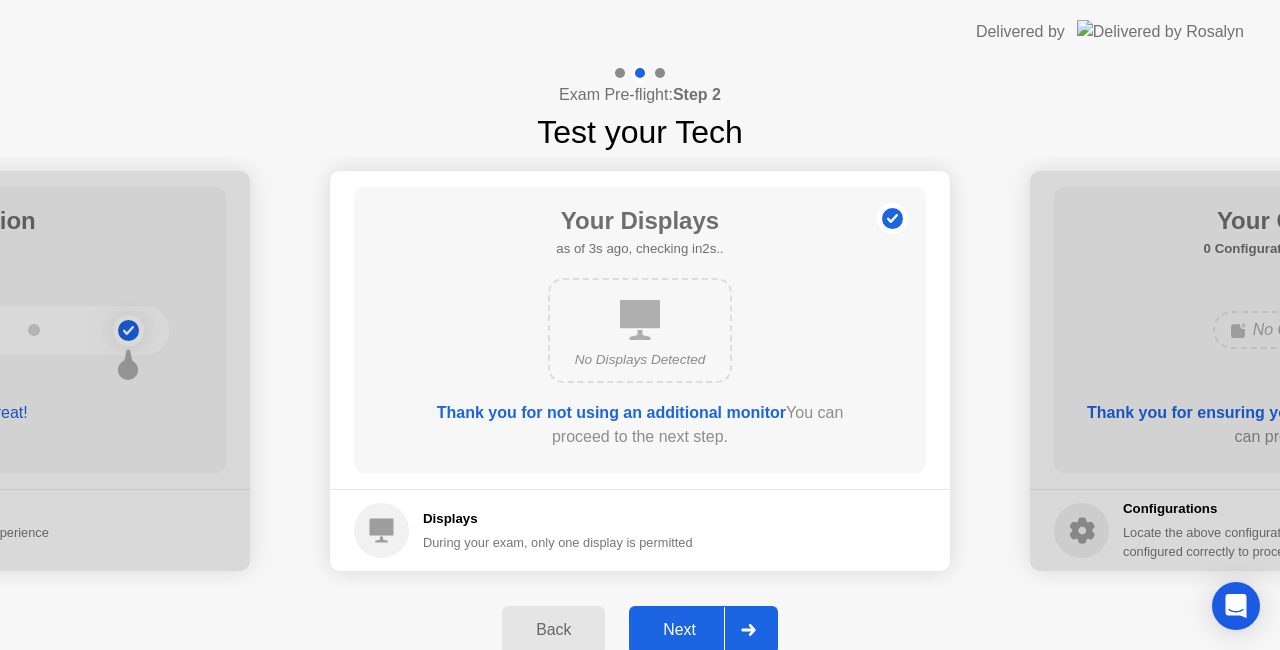 click on "Next" 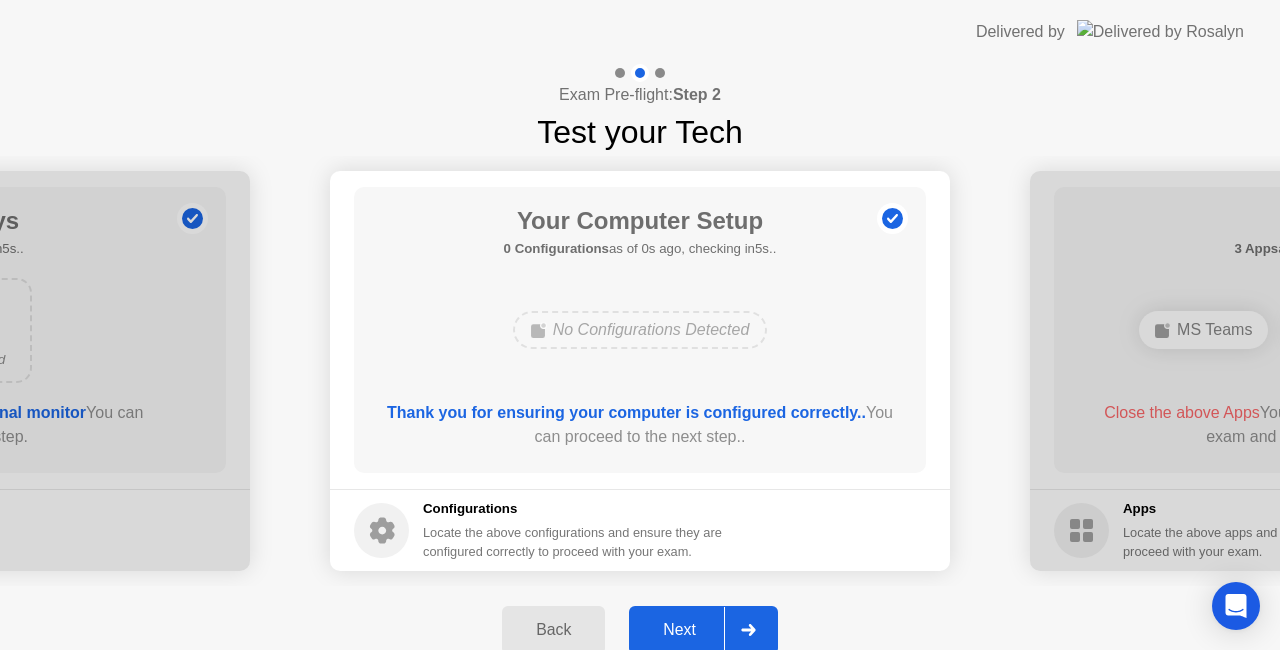 click on "Next" 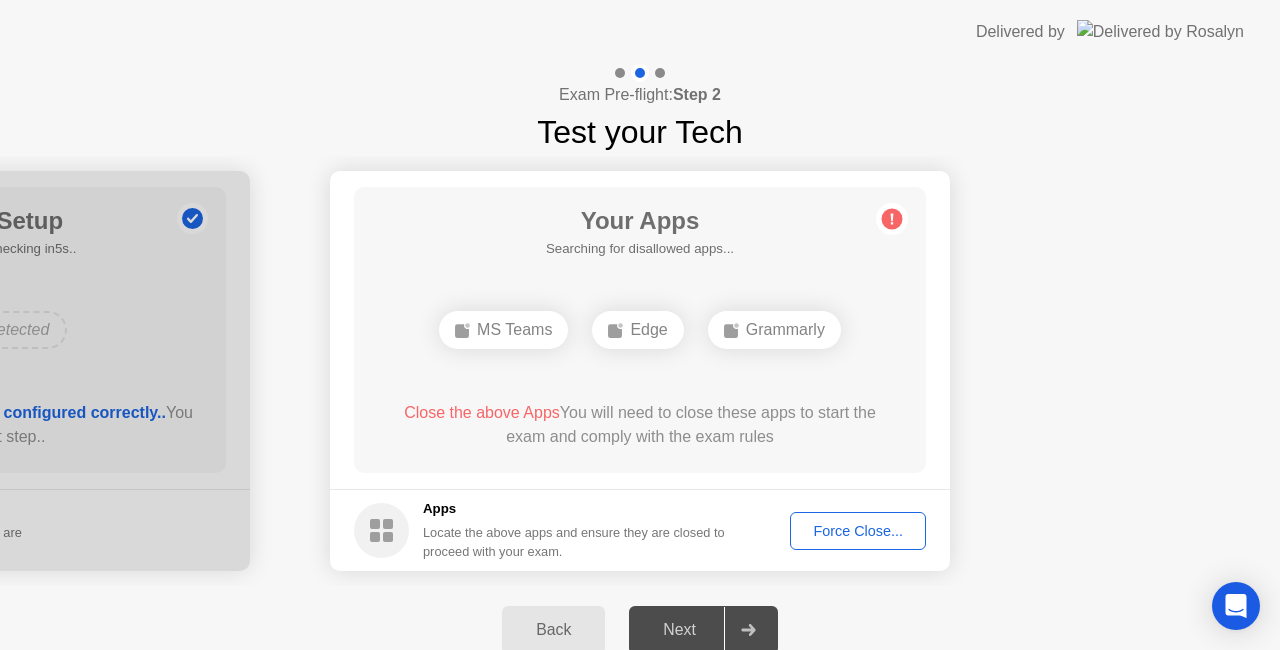 click on "Next" 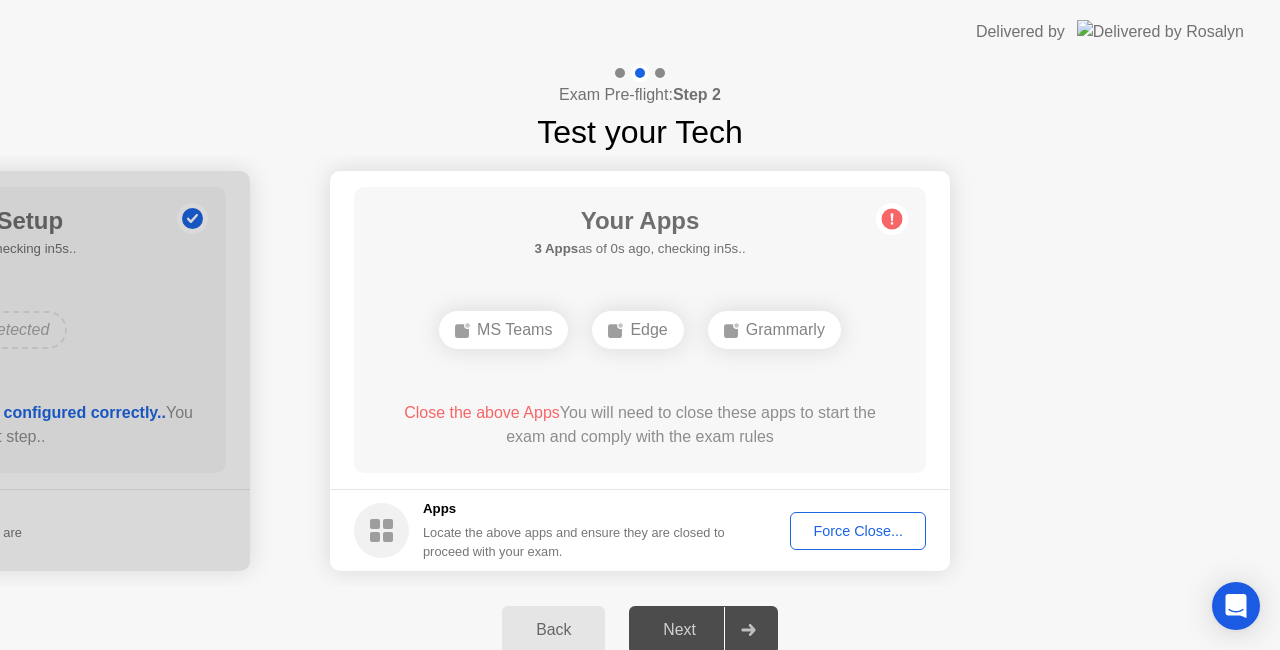 click 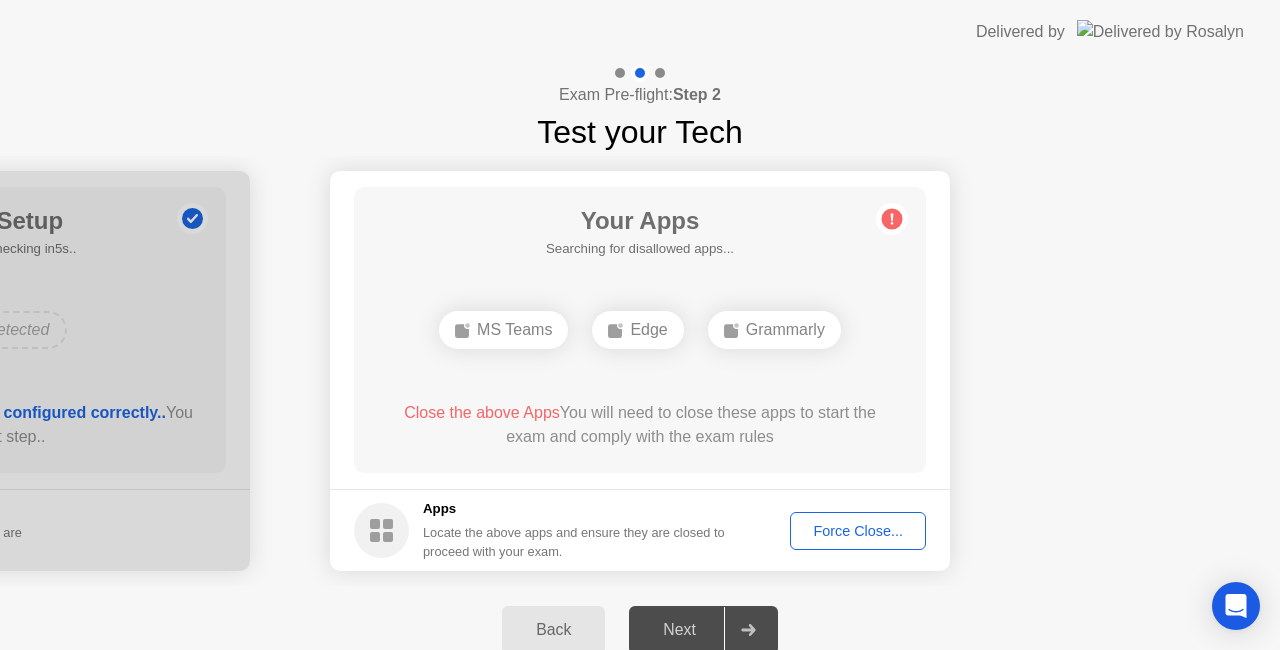 click on "Force Close..." 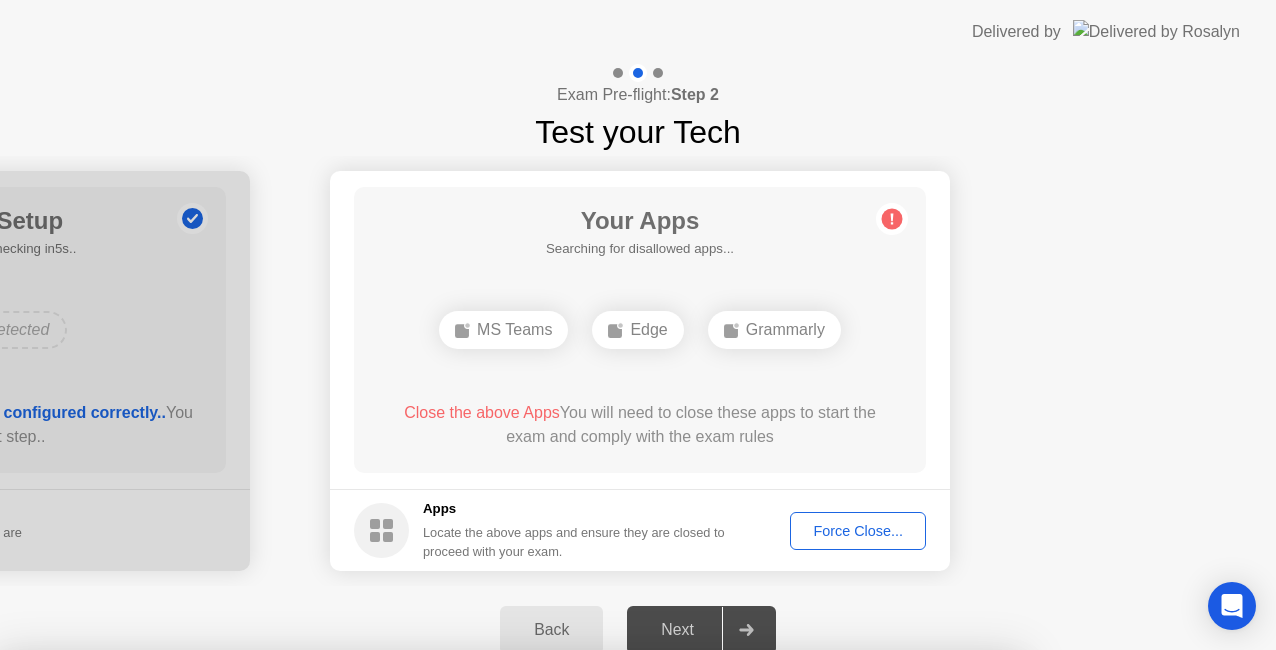 click on "Confirm" at bounding box center [577, 926] 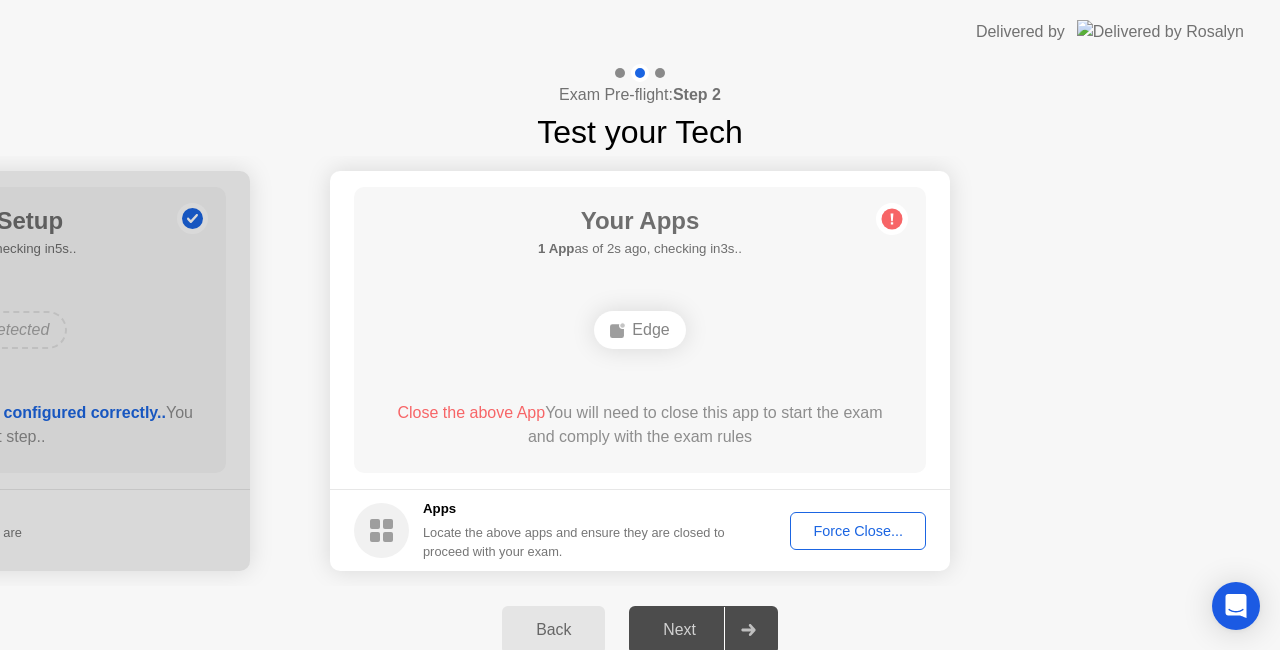 click on "Force Close..." 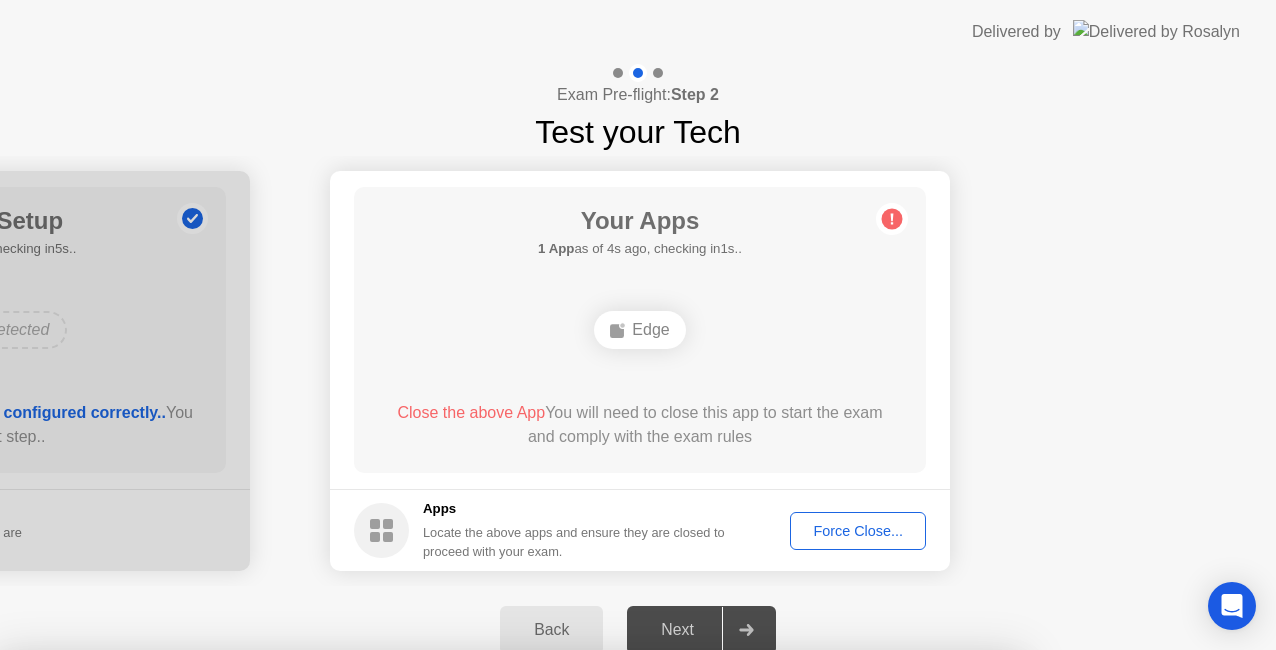 click on "Confirm" at bounding box center [577, 926] 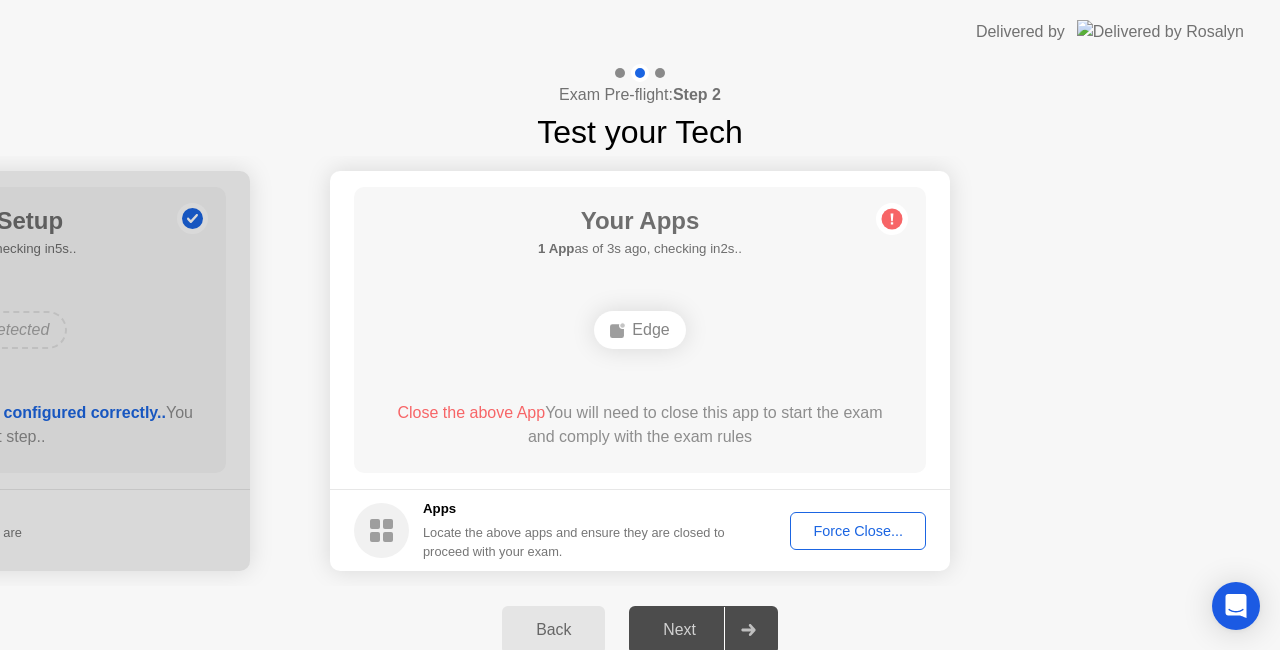 click on "Force Close..." 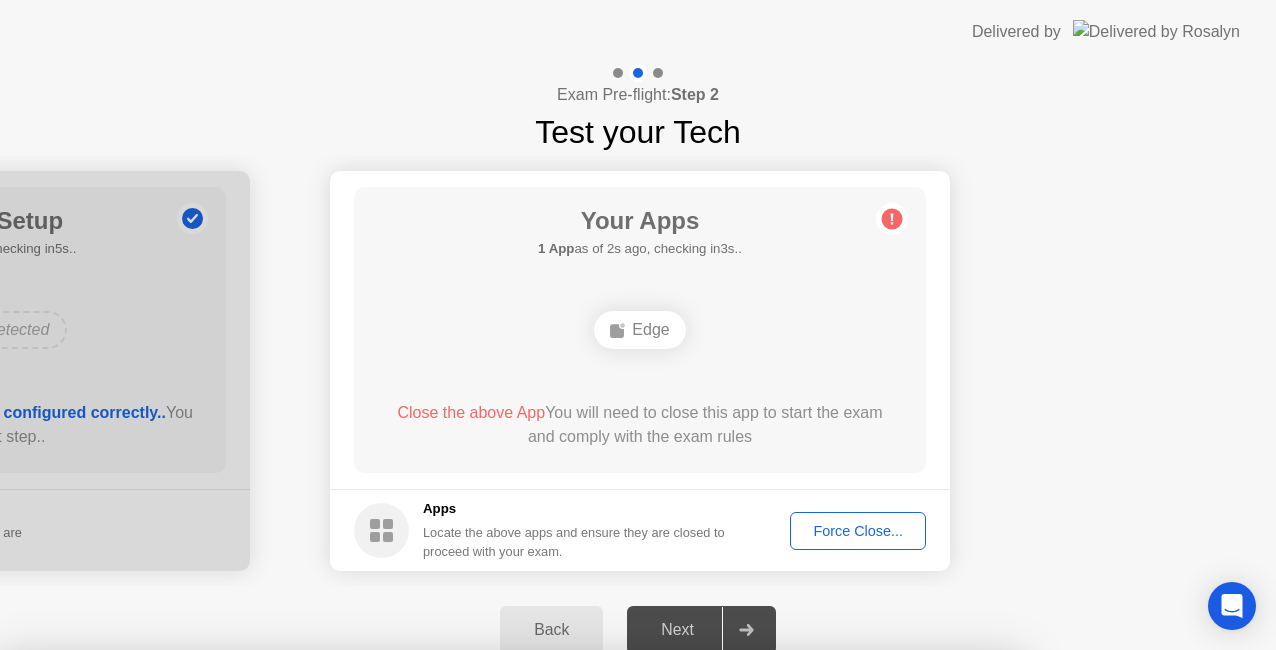 click on "Confirm" at bounding box center (577, 926) 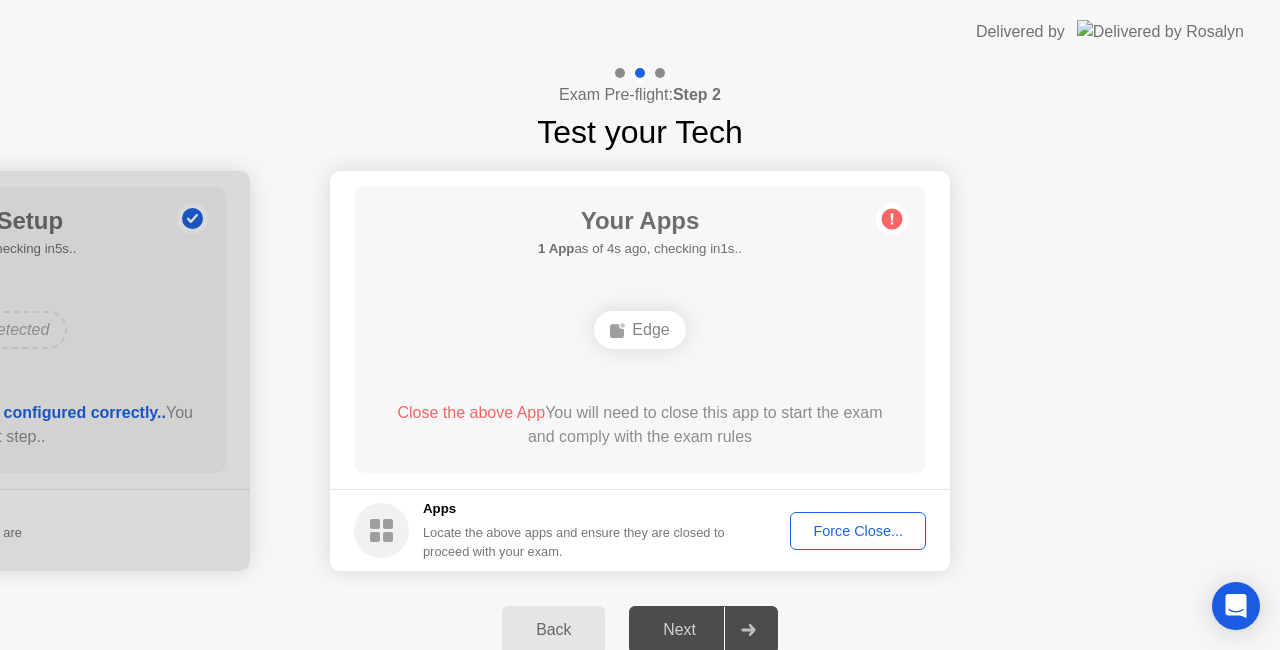 click 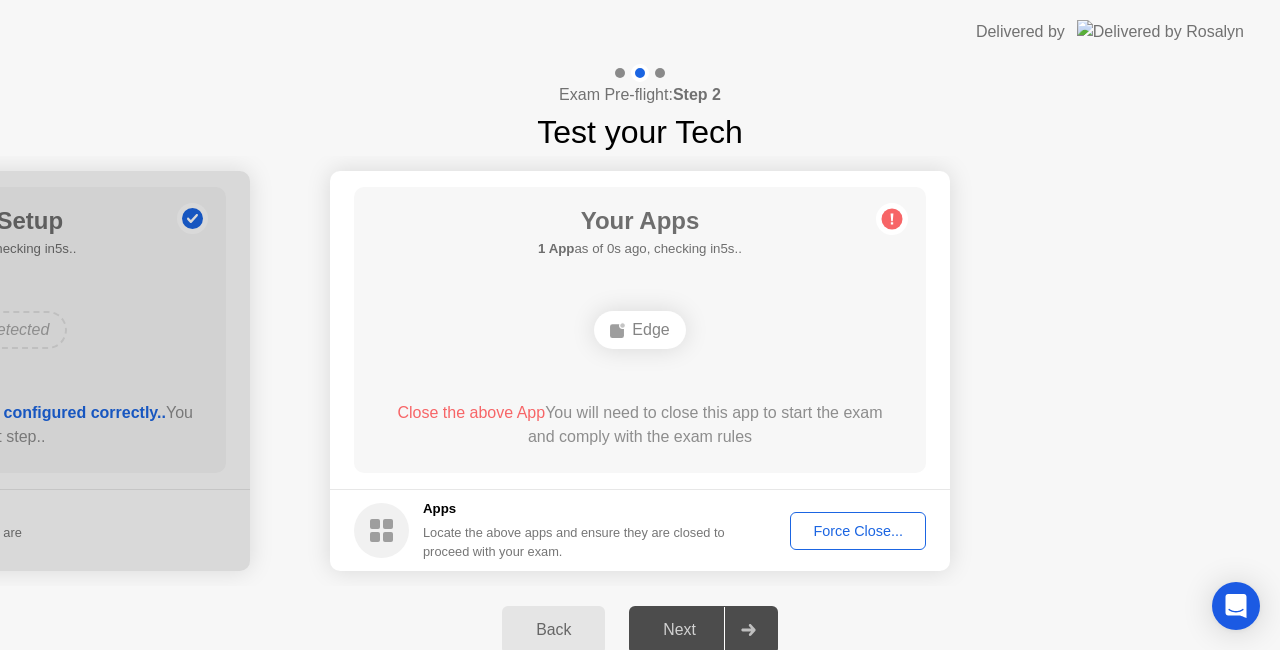 click on "Force Close..." 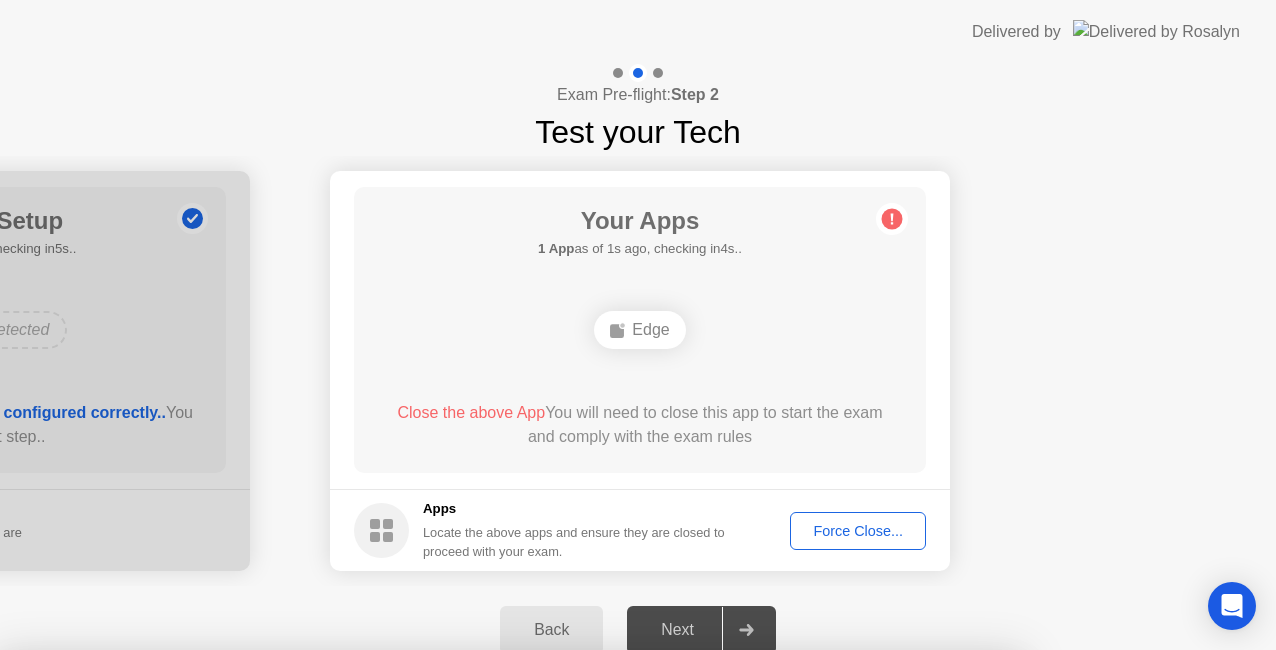 click on "Confirm" at bounding box center [577, 926] 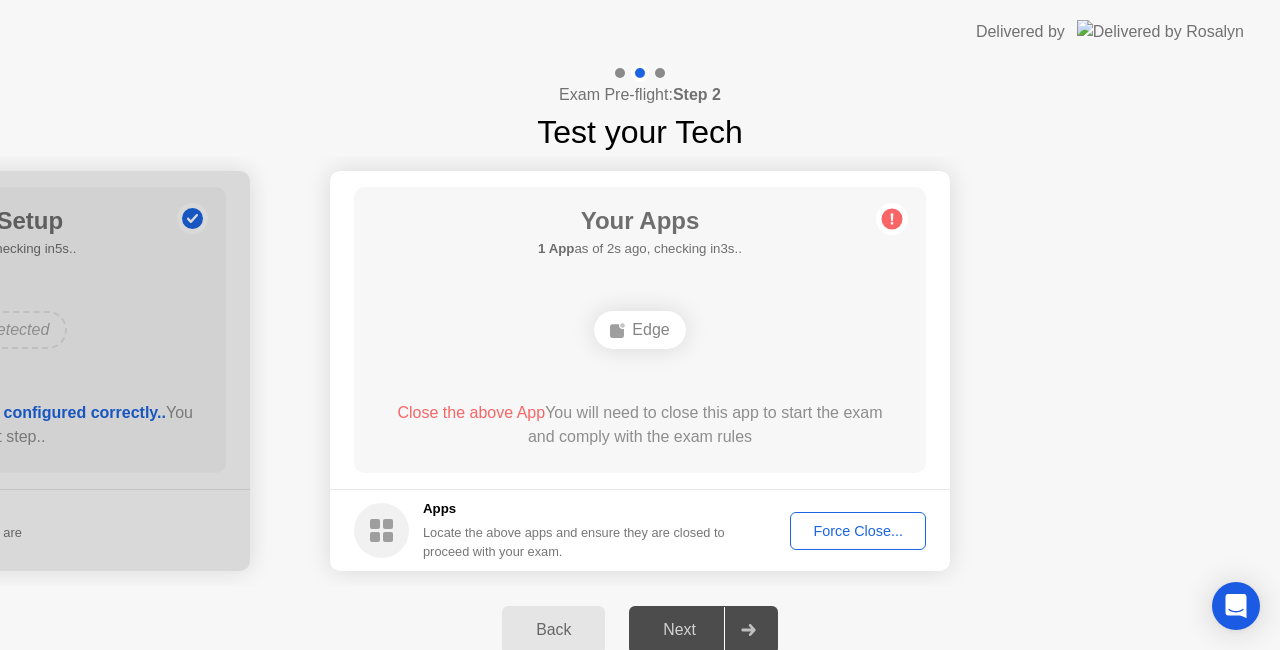 click 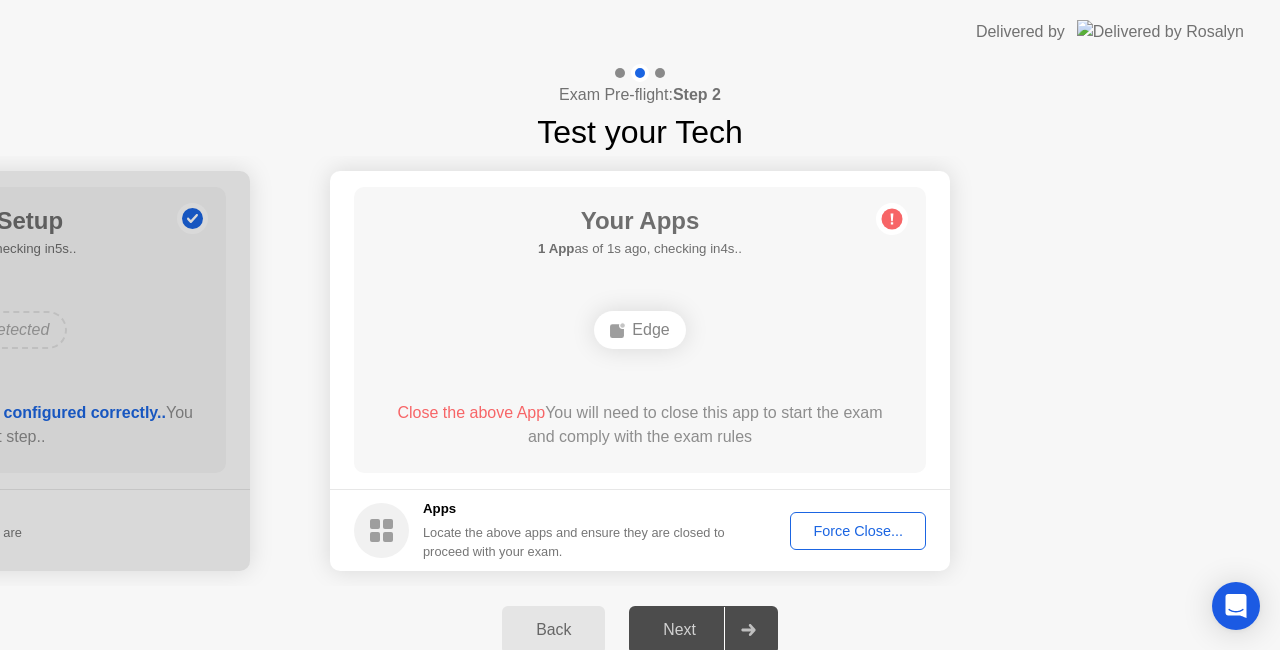 click on "Force Close..." 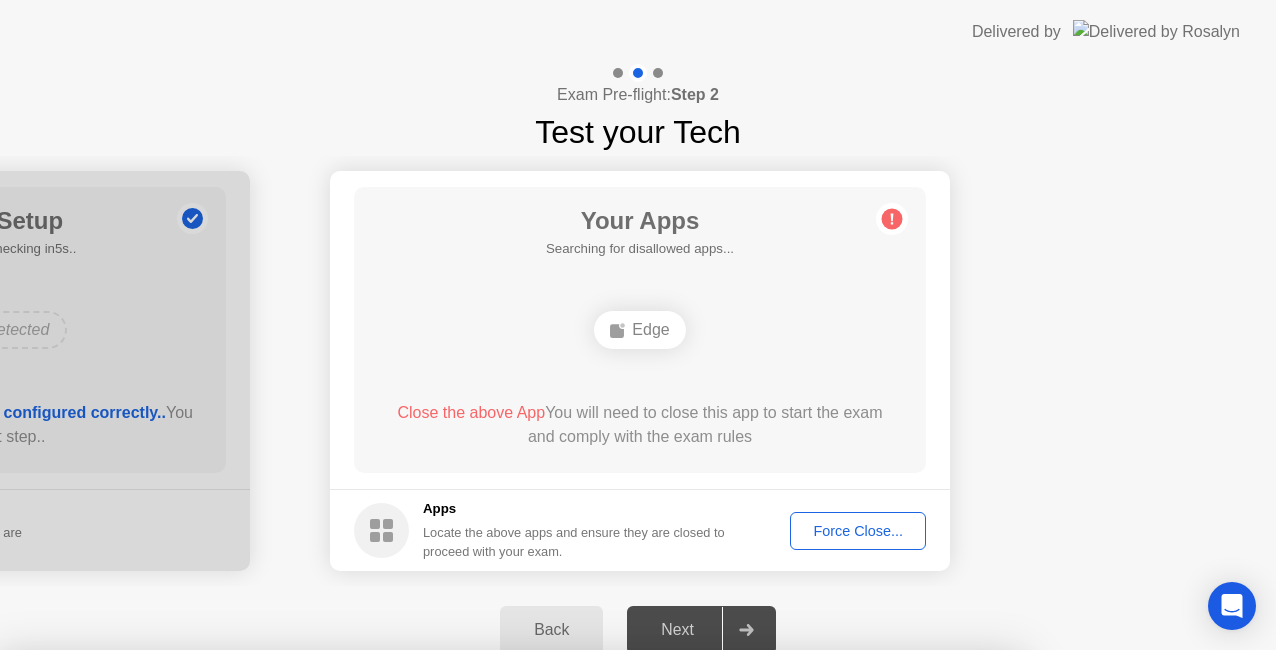 click on "Confirm" at bounding box center [577, 926] 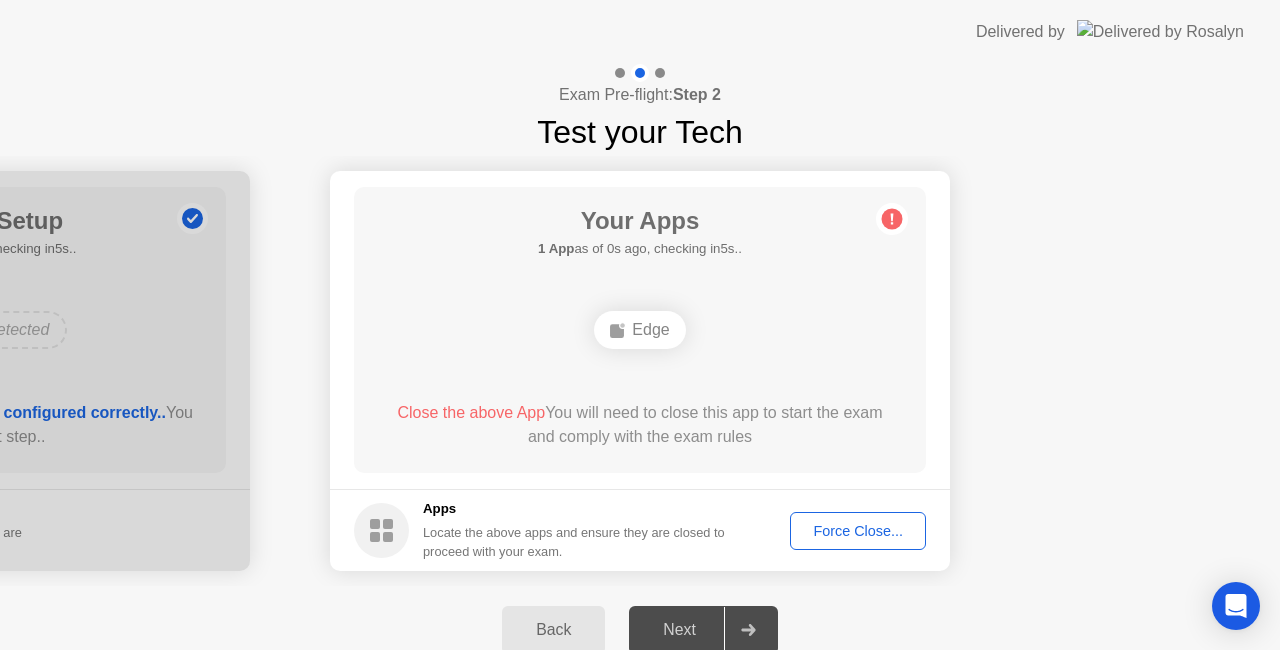 click on "Force Close..." 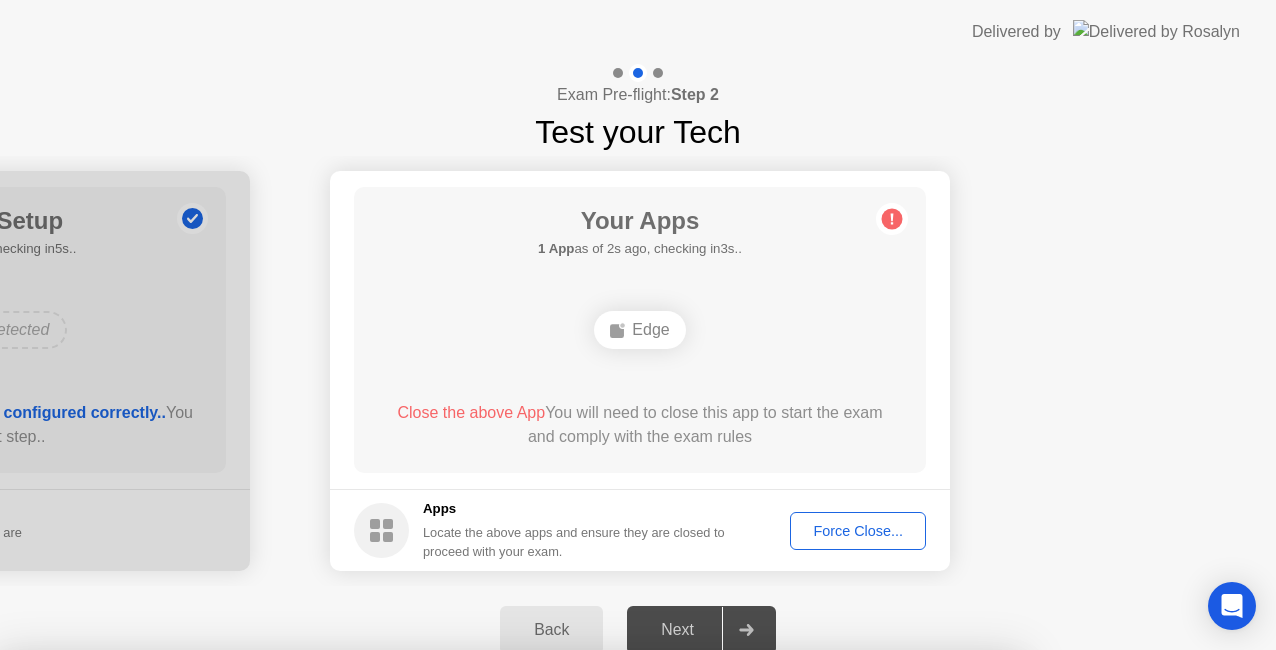 click on "Confirm" at bounding box center [577, 926] 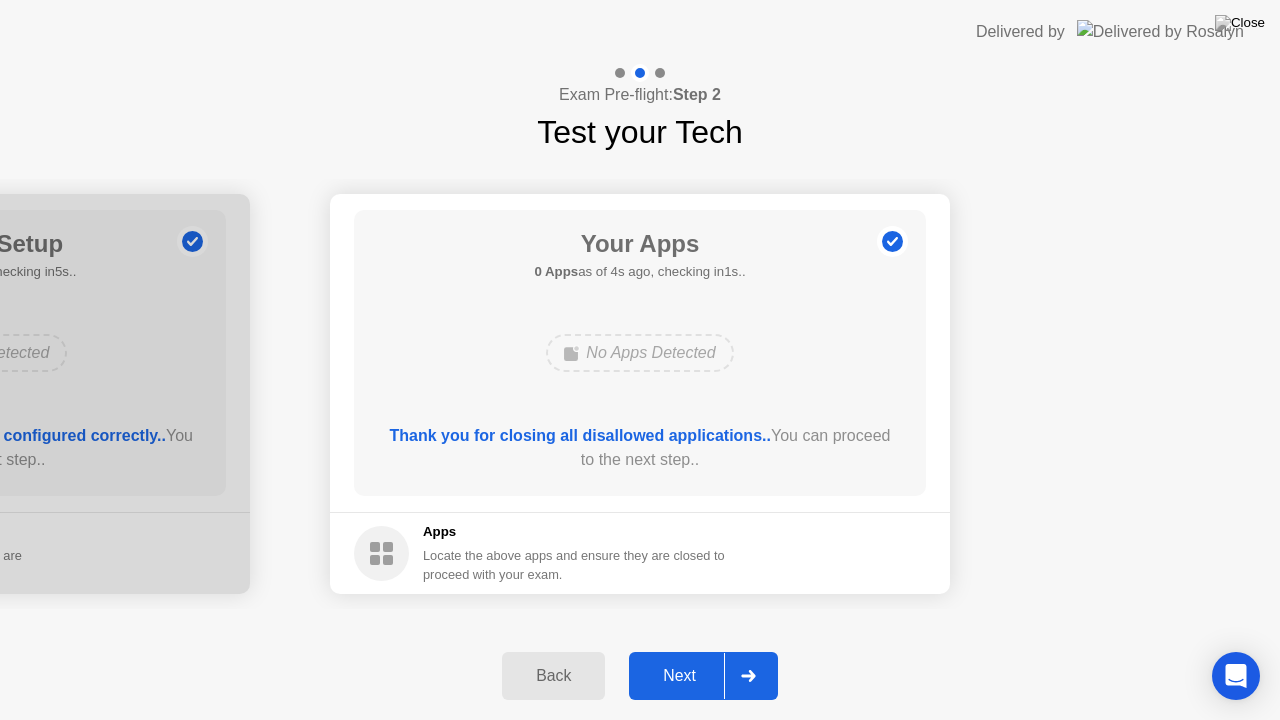 click 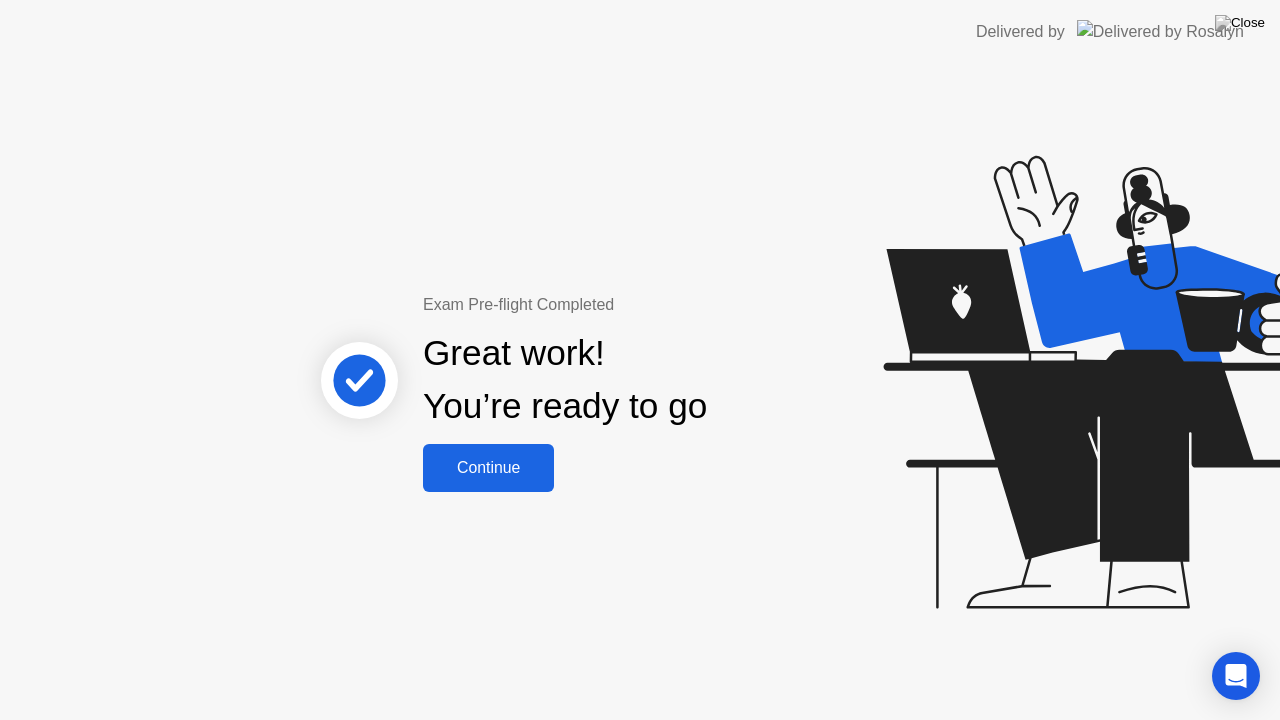 click on "Continue" 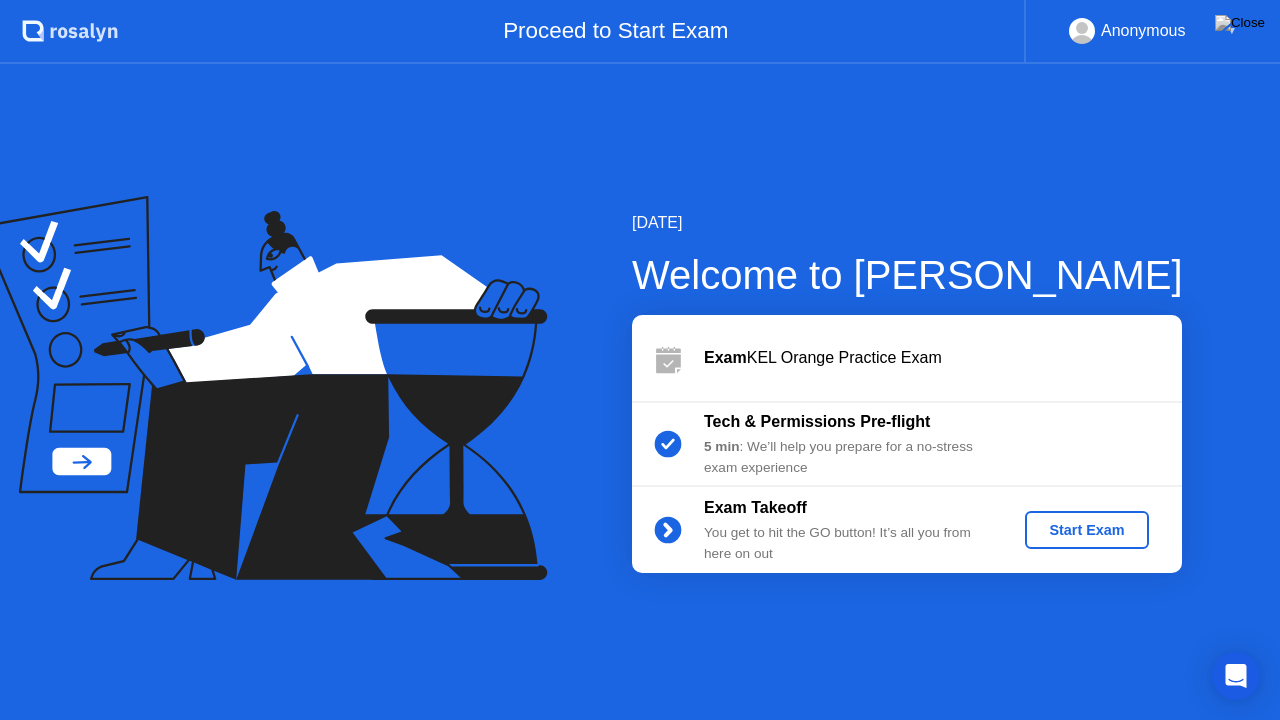 click on "Start Exam" 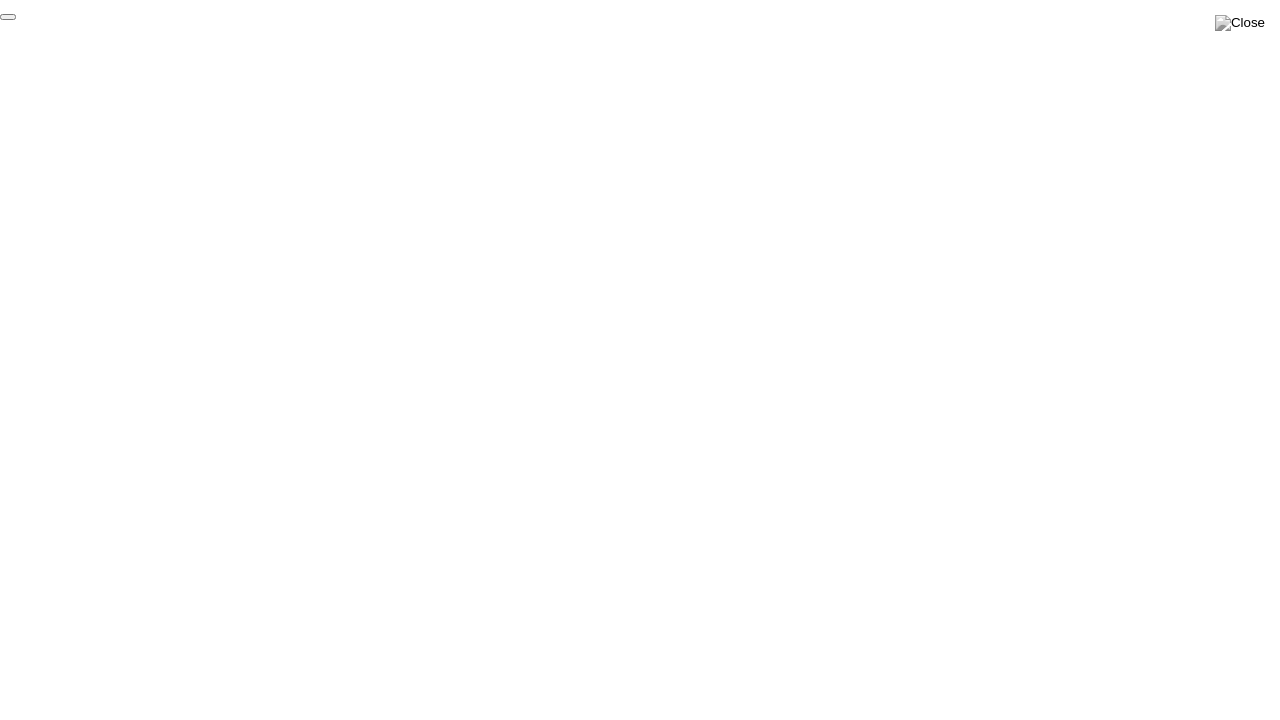 click on "End Proctoring Session" 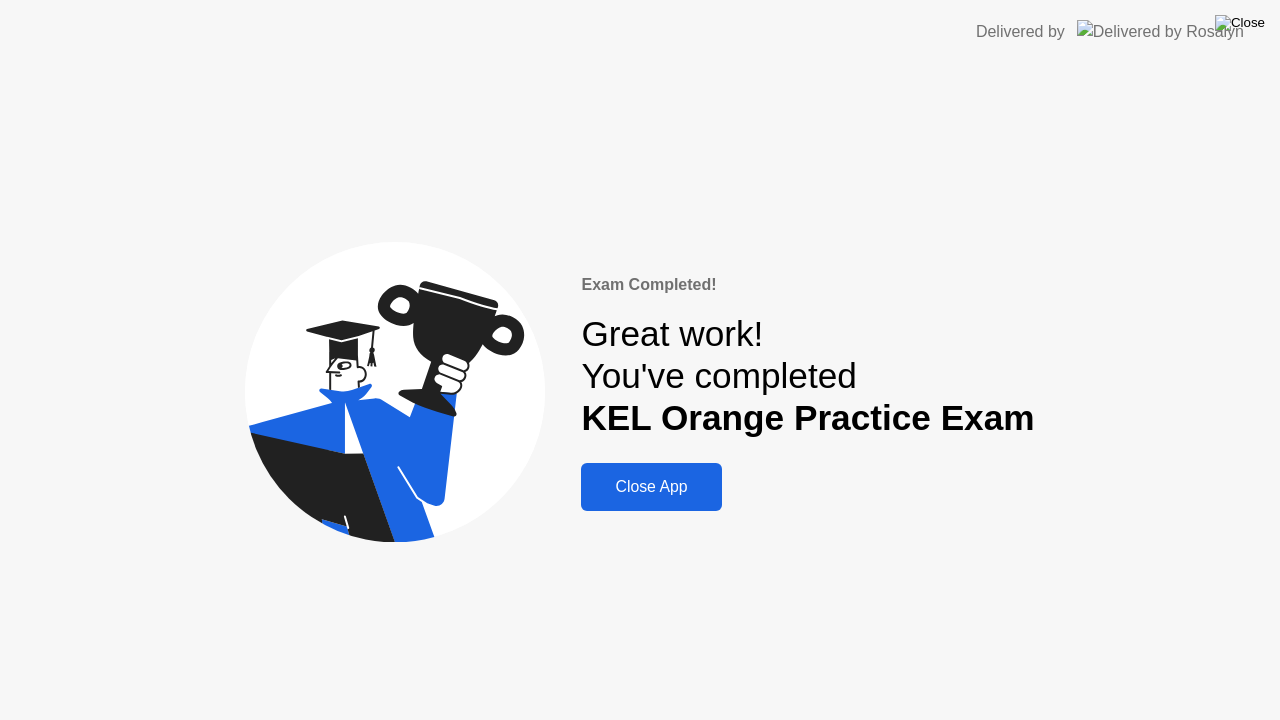 click at bounding box center (1240, 23) 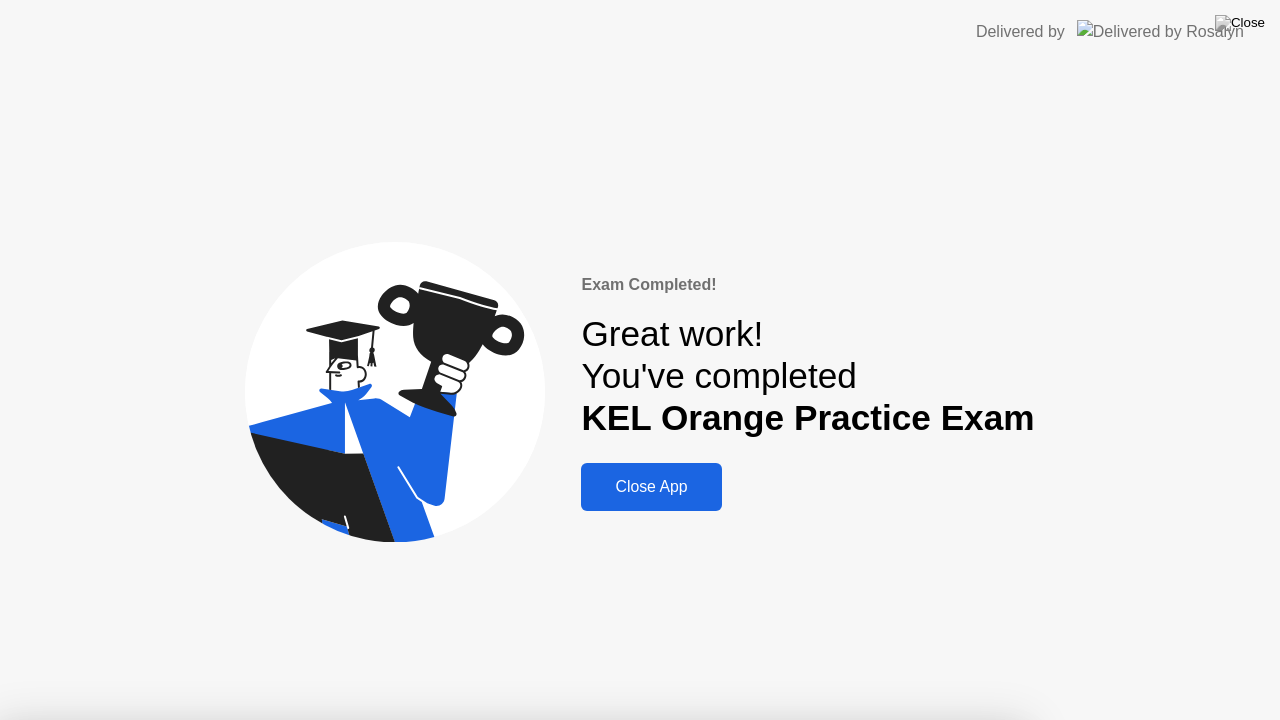 click on "Yes" at bounding box center (464, 833) 